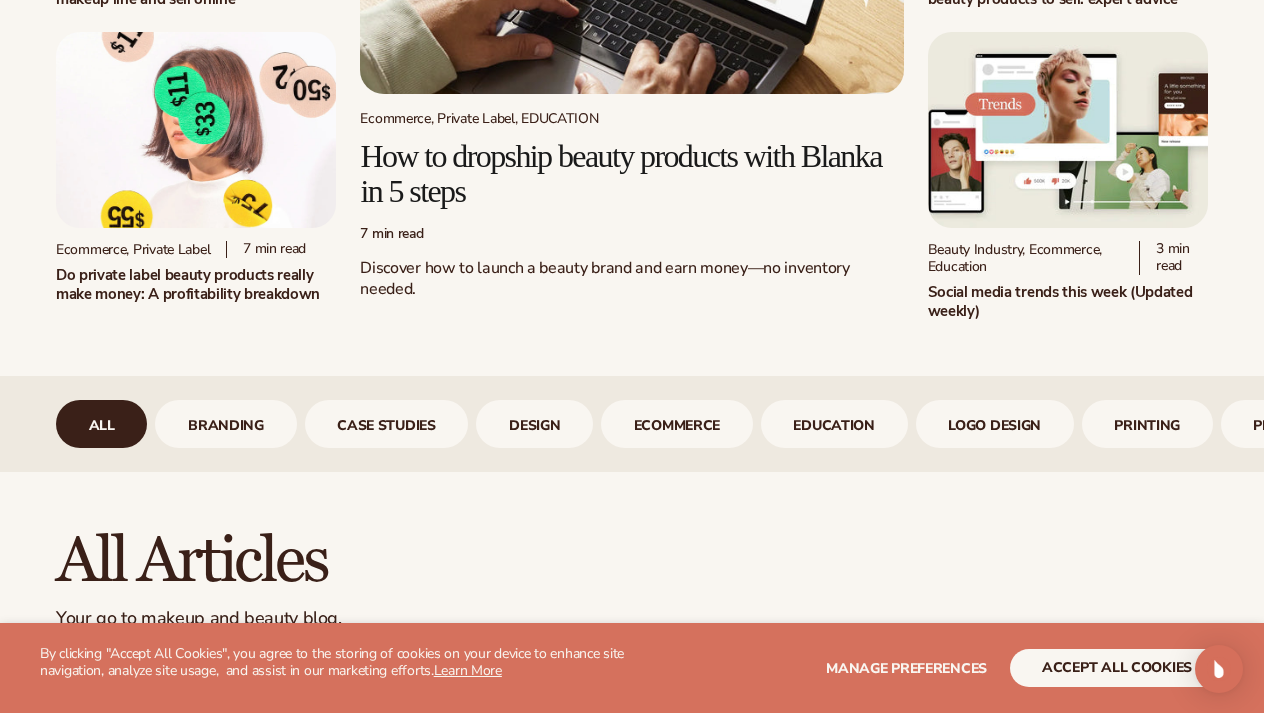 scroll, scrollTop: 385, scrollLeft: 0, axis: vertical 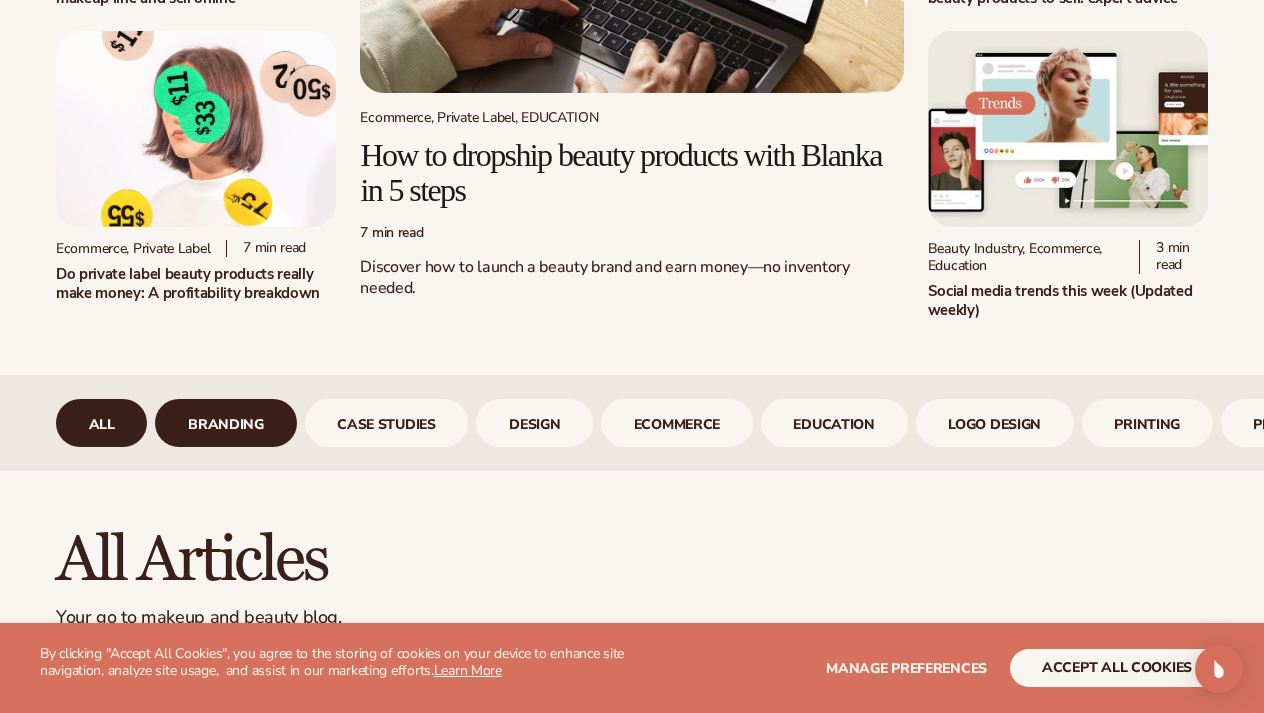 click on "branding" at bounding box center (225, 423) 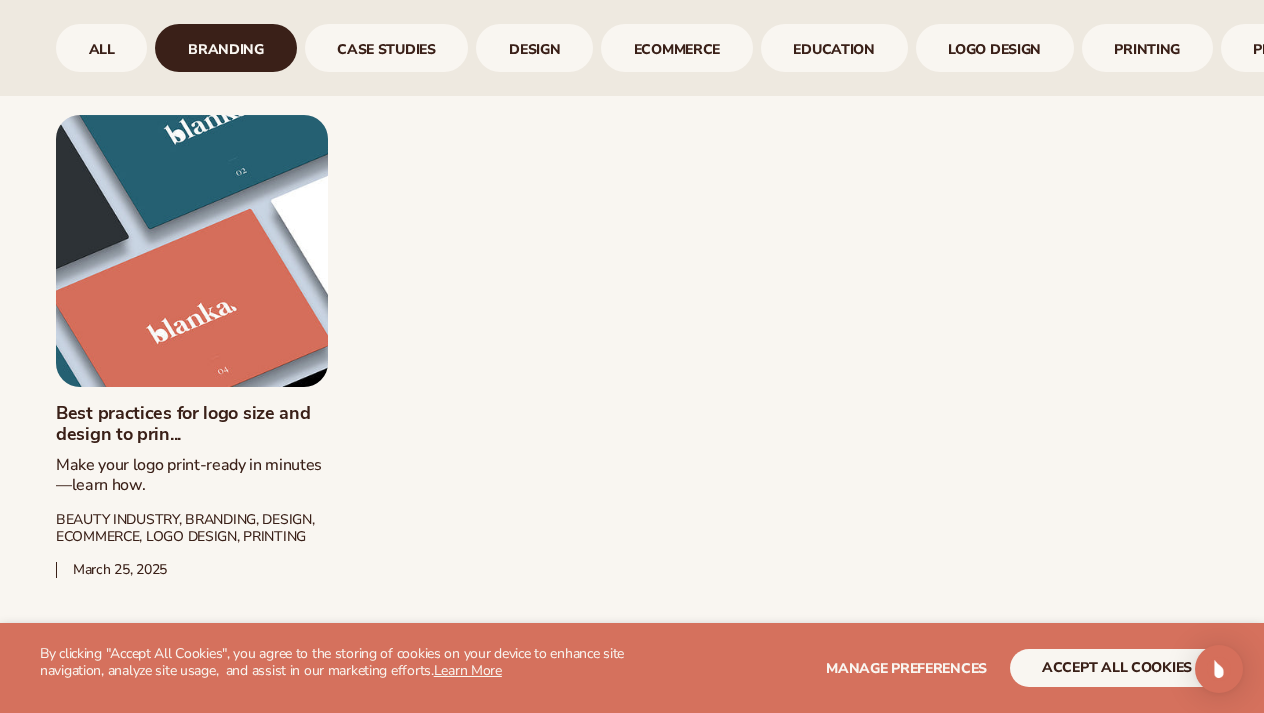 scroll, scrollTop: 964, scrollLeft: 0, axis: vertical 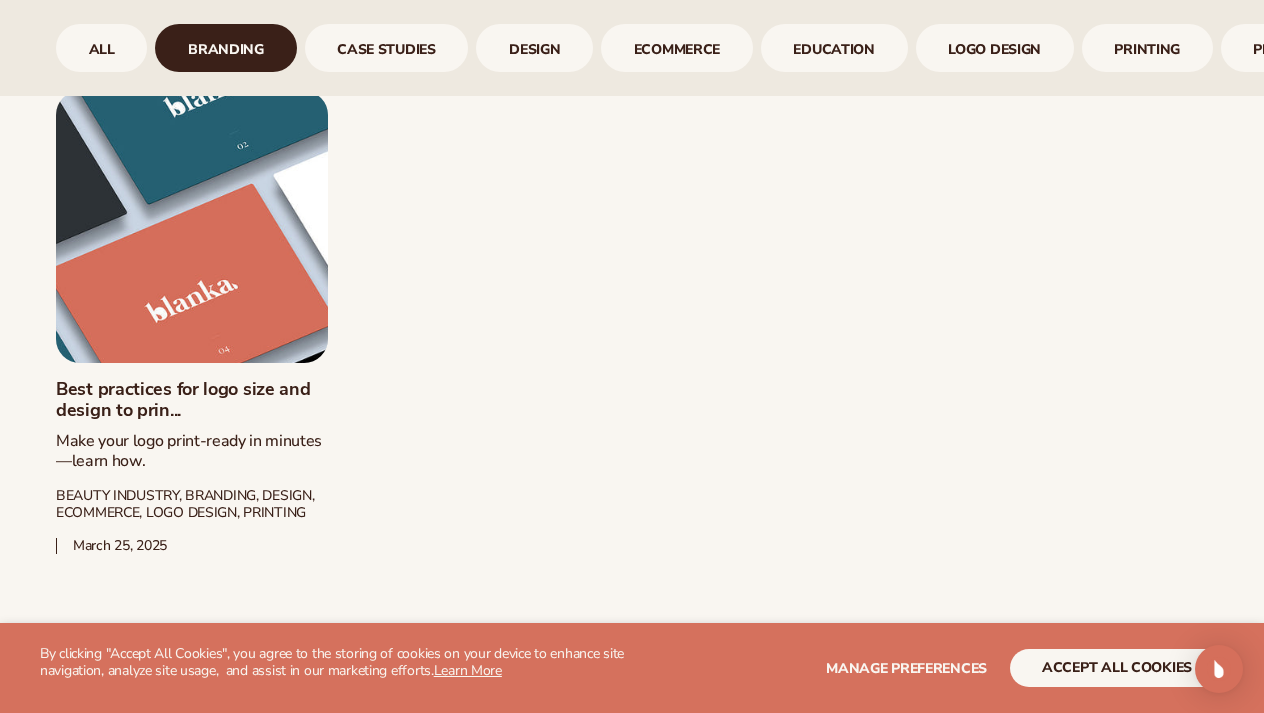 click on "Best practices for logo size and design to prin..." at bounding box center [192, 400] 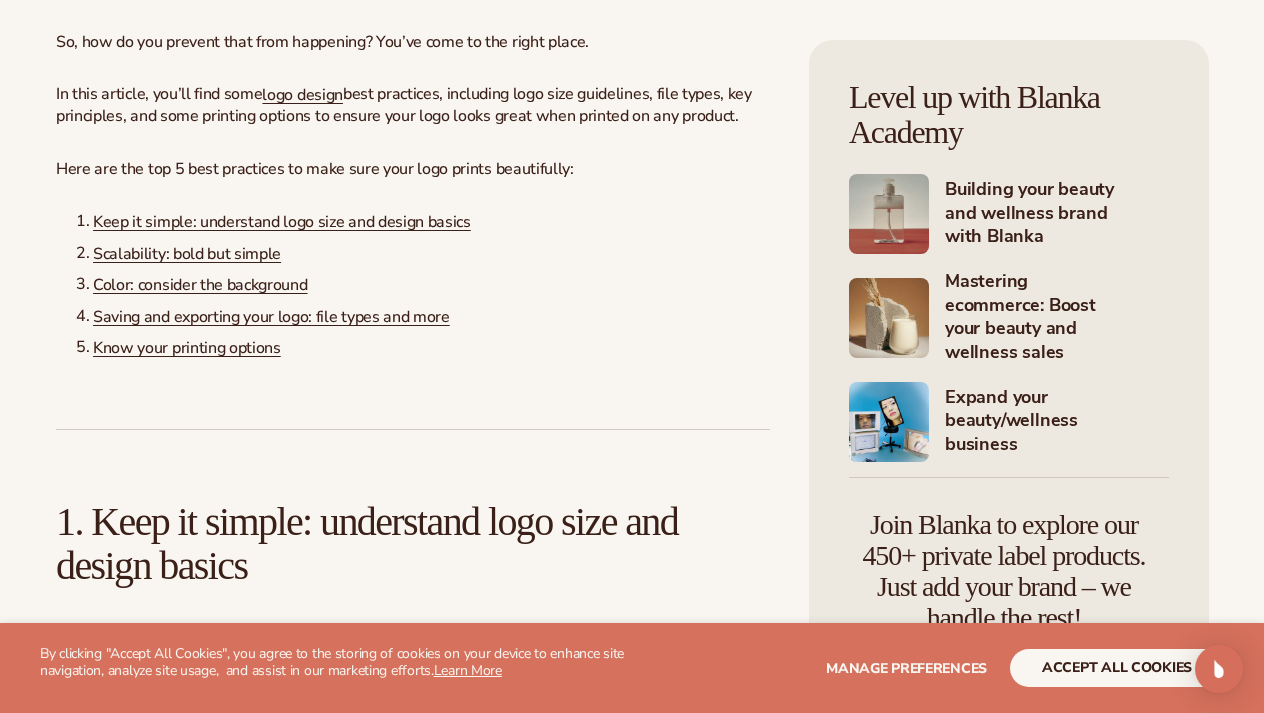 scroll, scrollTop: 1250, scrollLeft: 0, axis: vertical 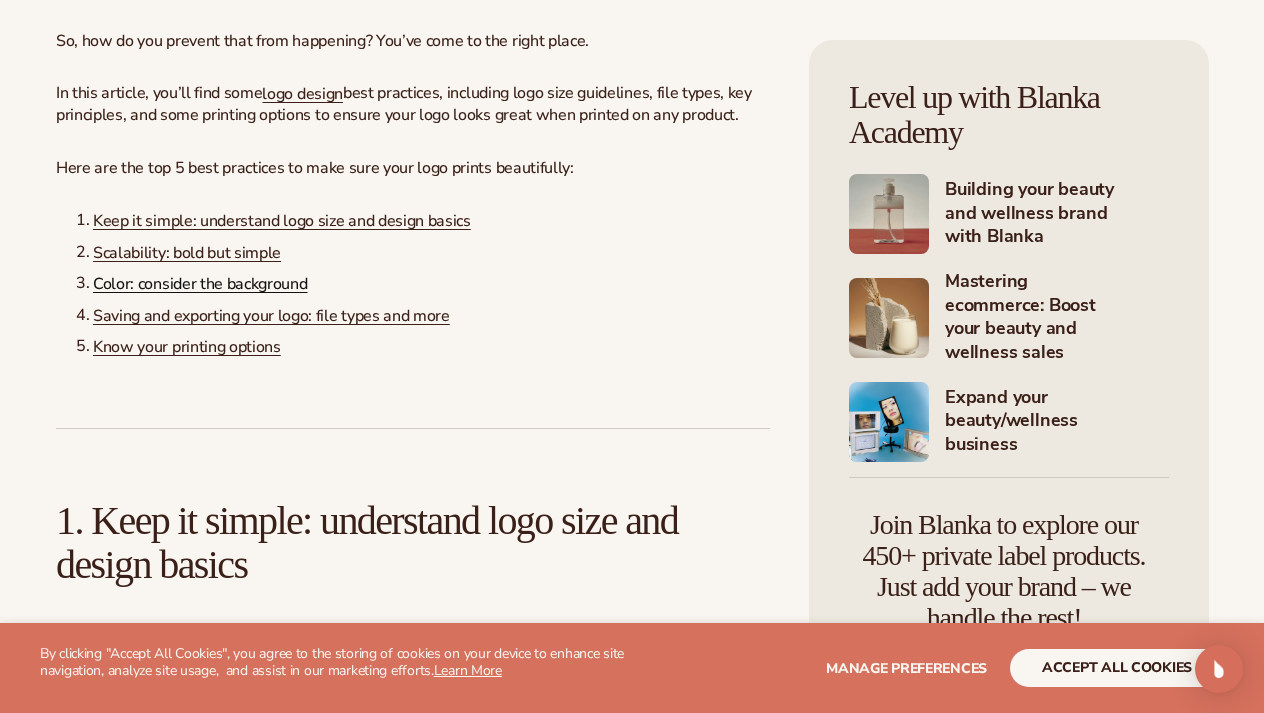 click on "Color: consider the background" at bounding box center [200, 284] 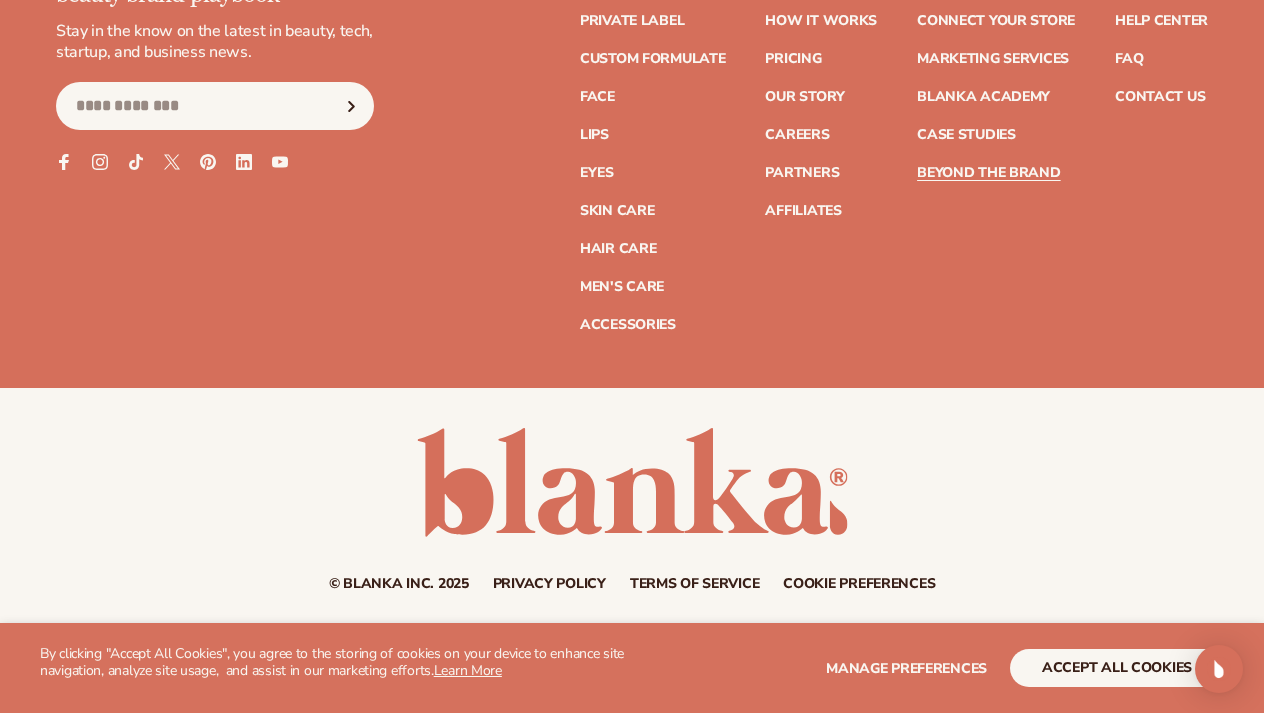 scroll, scrollTop: 30618, scrollLeft: 0, axis: vertical 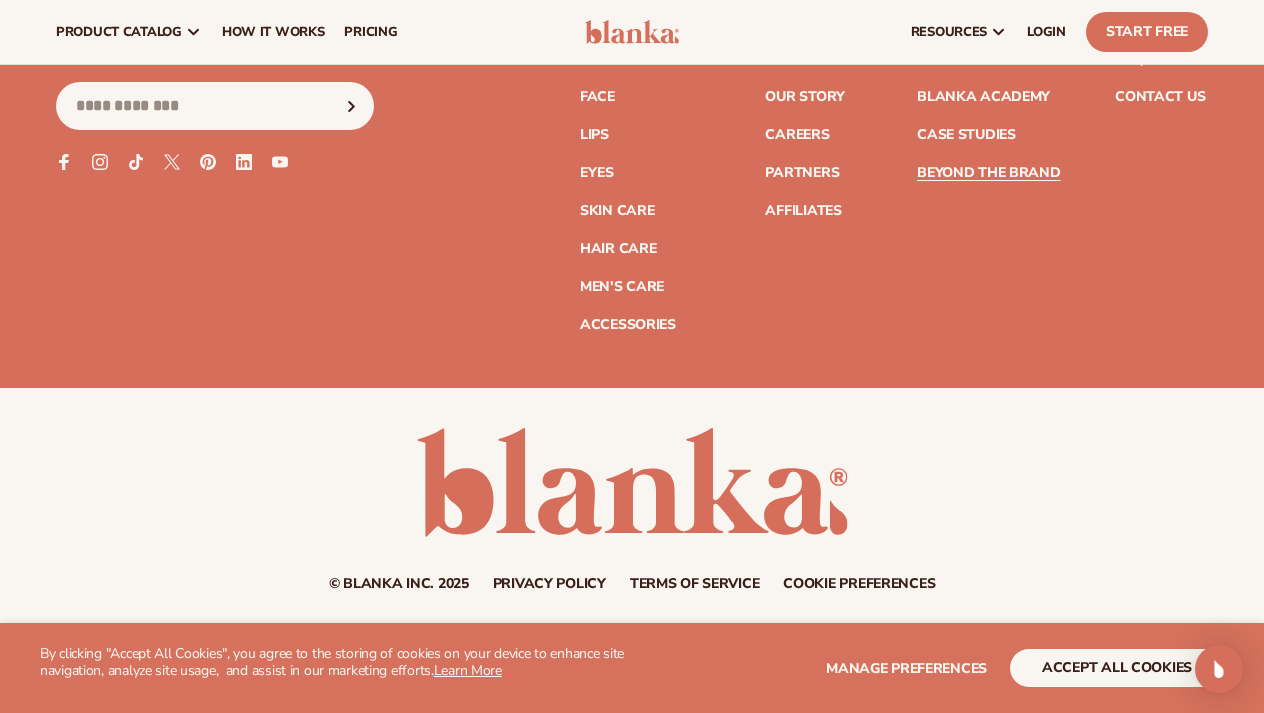 click on "7 cute and aesthetic skincare brands you'll wan..." at bounding box center (631, -1325) 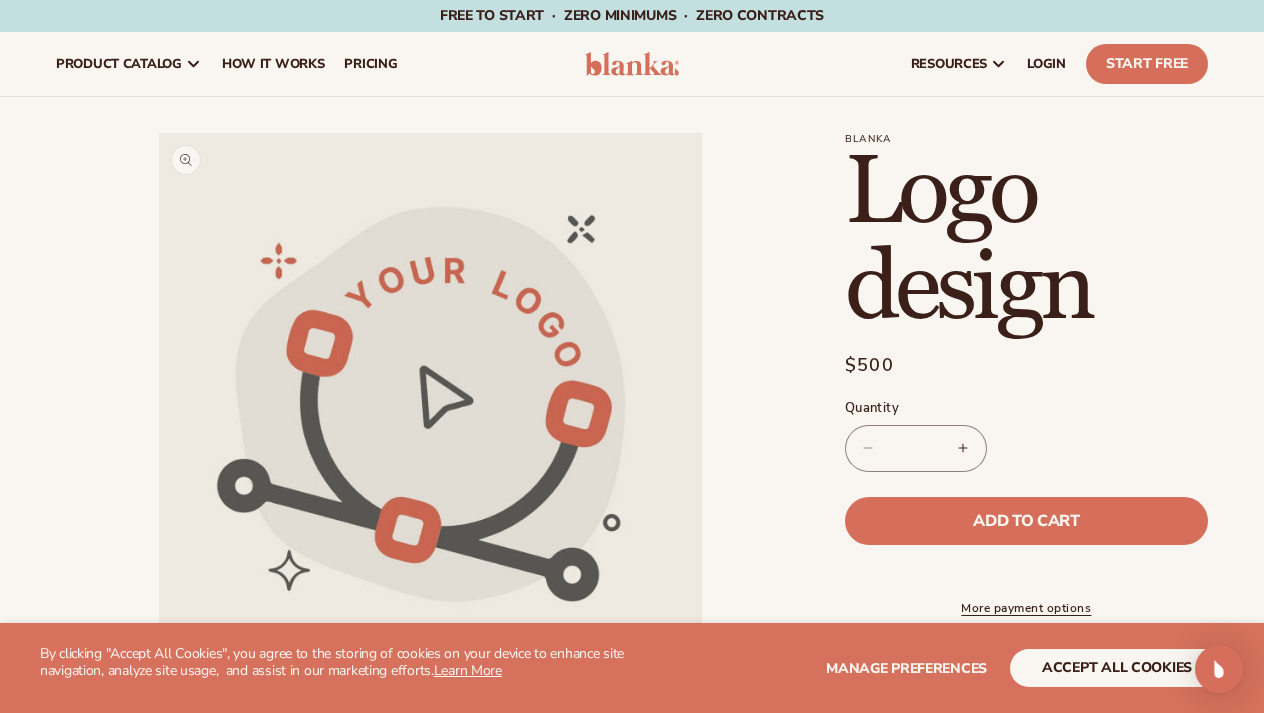 scroll, scrollTop: 0, scrollLeft: 0, axis: both 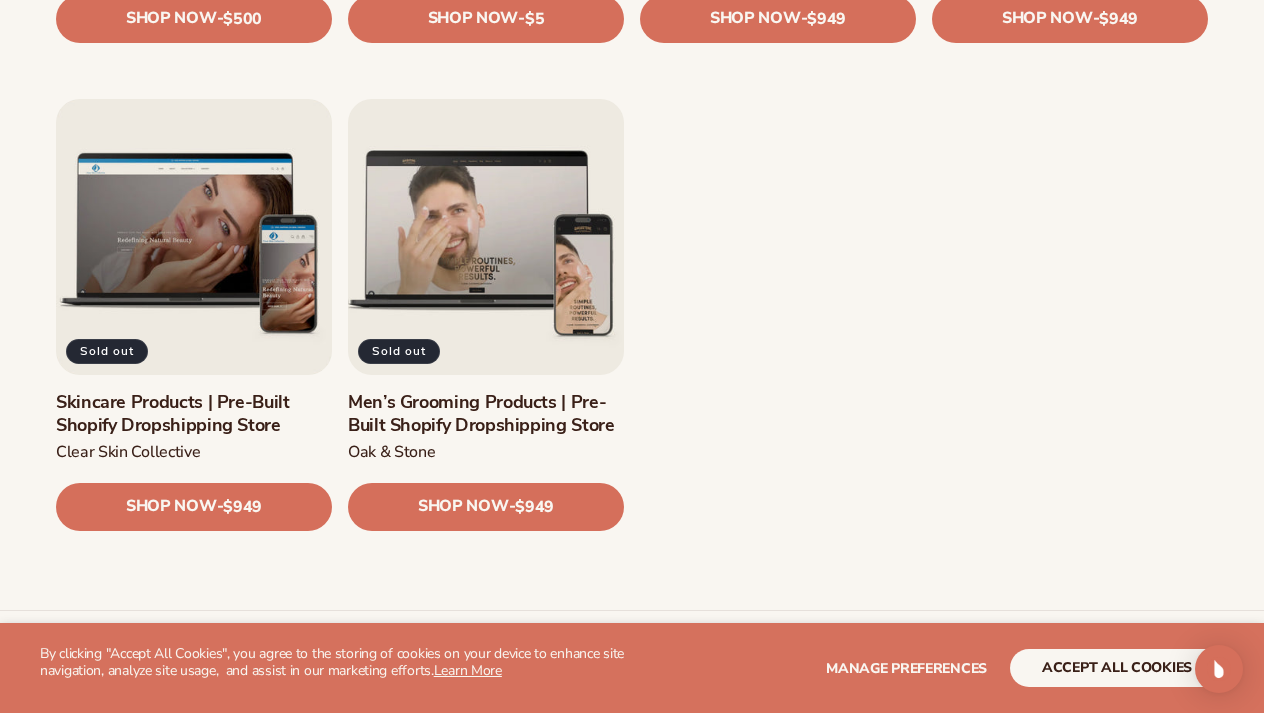 click on "Men’s Grooming Products | Pre-Built Shopify Dropshipping Store" at bounding box center [486, 414] 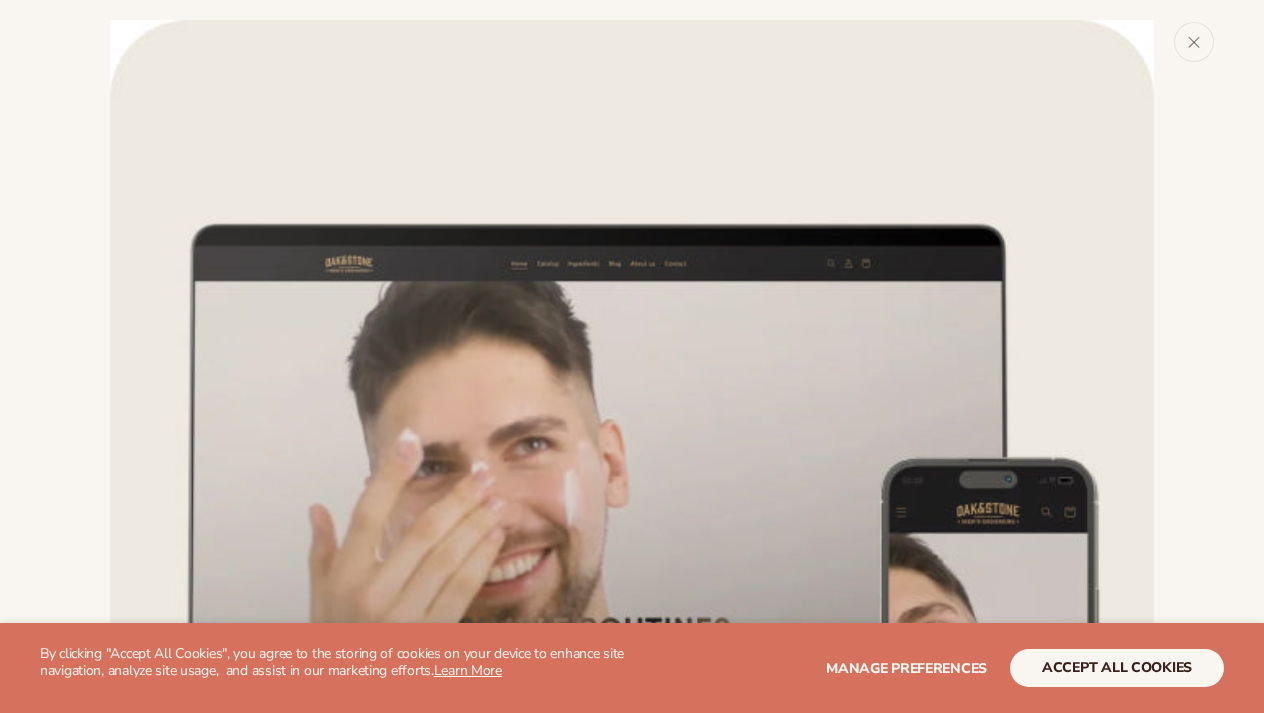 scroll, scrollTop: 0, scrollLeft: 0, axis: both 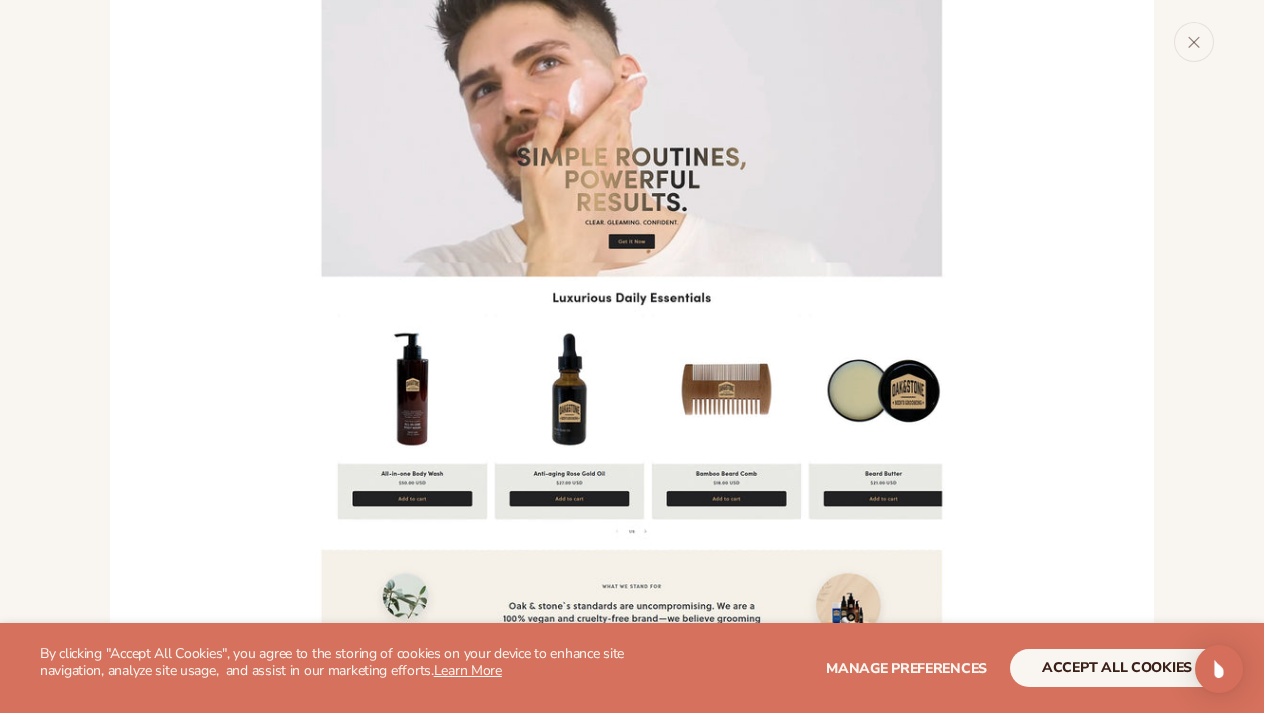 click at bounding box center [632, 492] 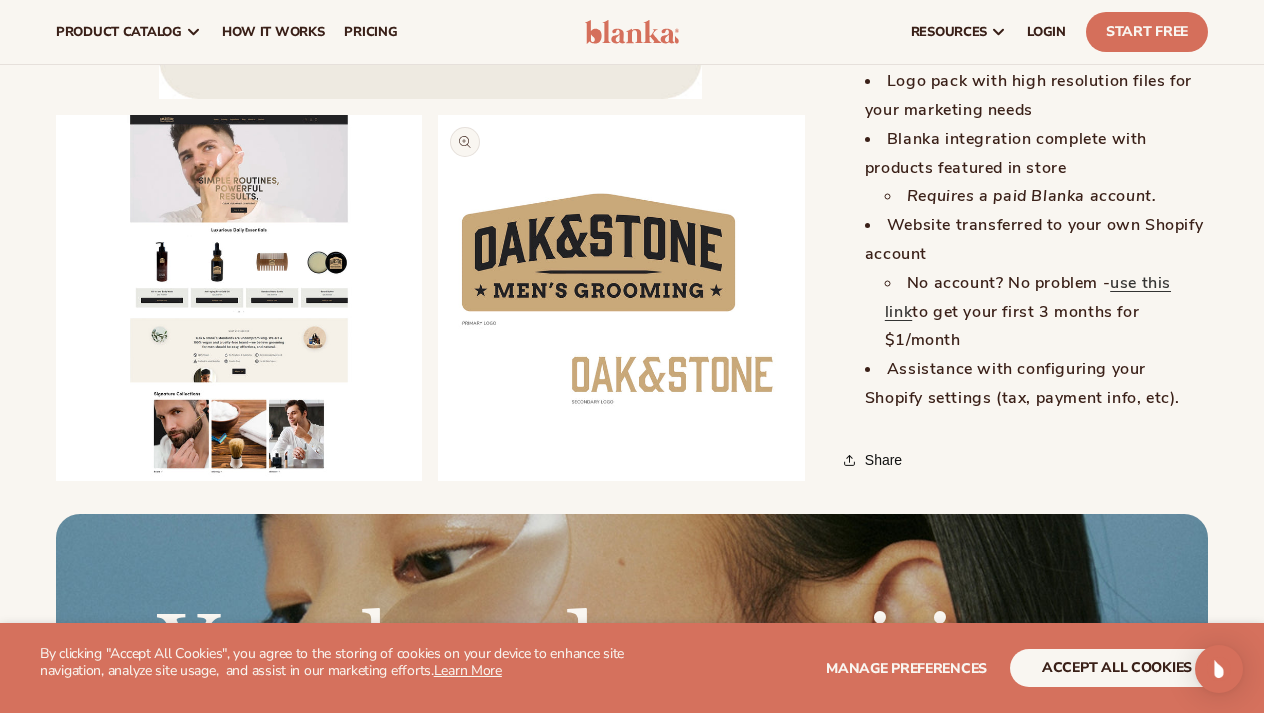 scroll, scrollTop: 2650, scrollLeft: 0, axis: vertical 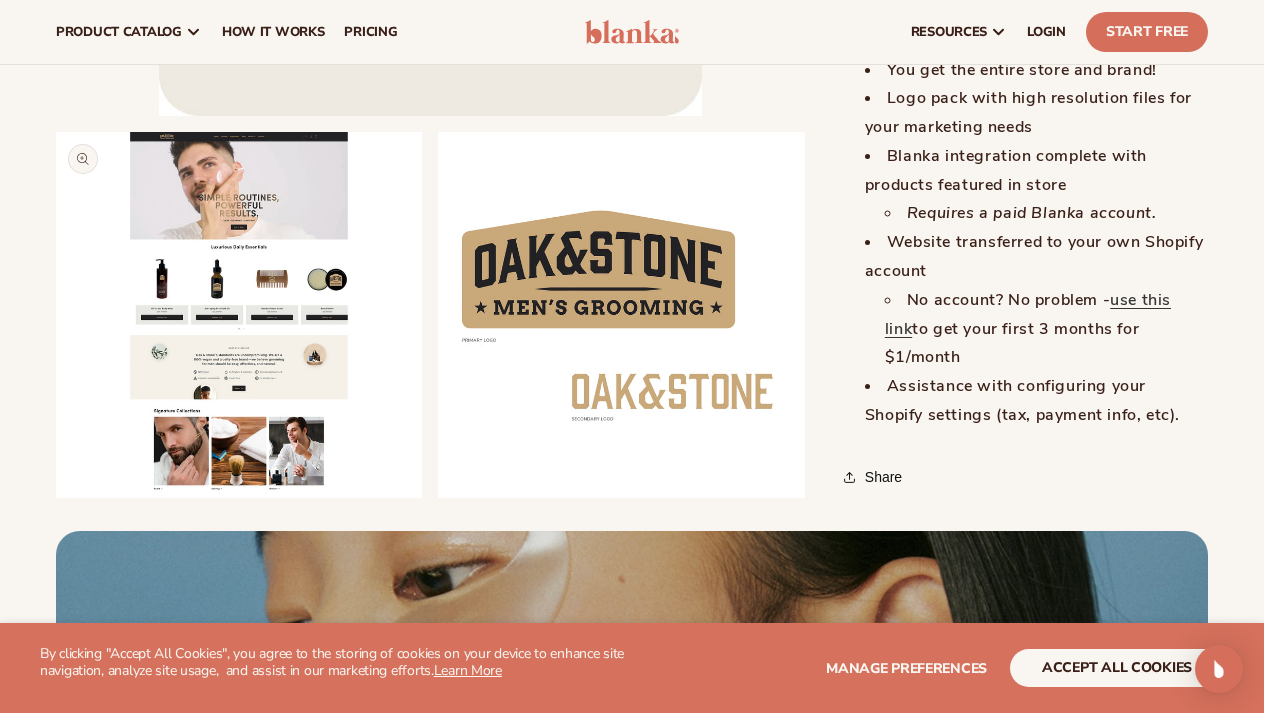 click on "Open media 2 in modal" at bounding box center [56, 499] 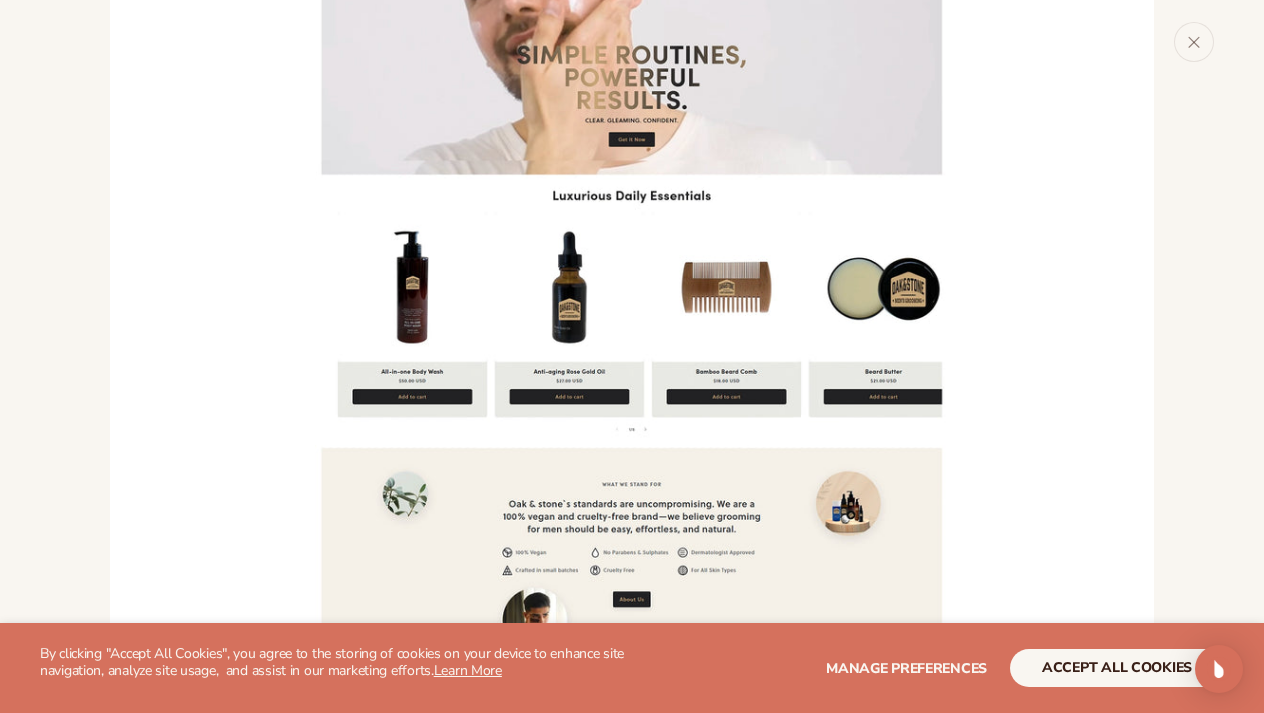 scroll, scrollTop: 1216, scrollLeft: 0, axis: vertical 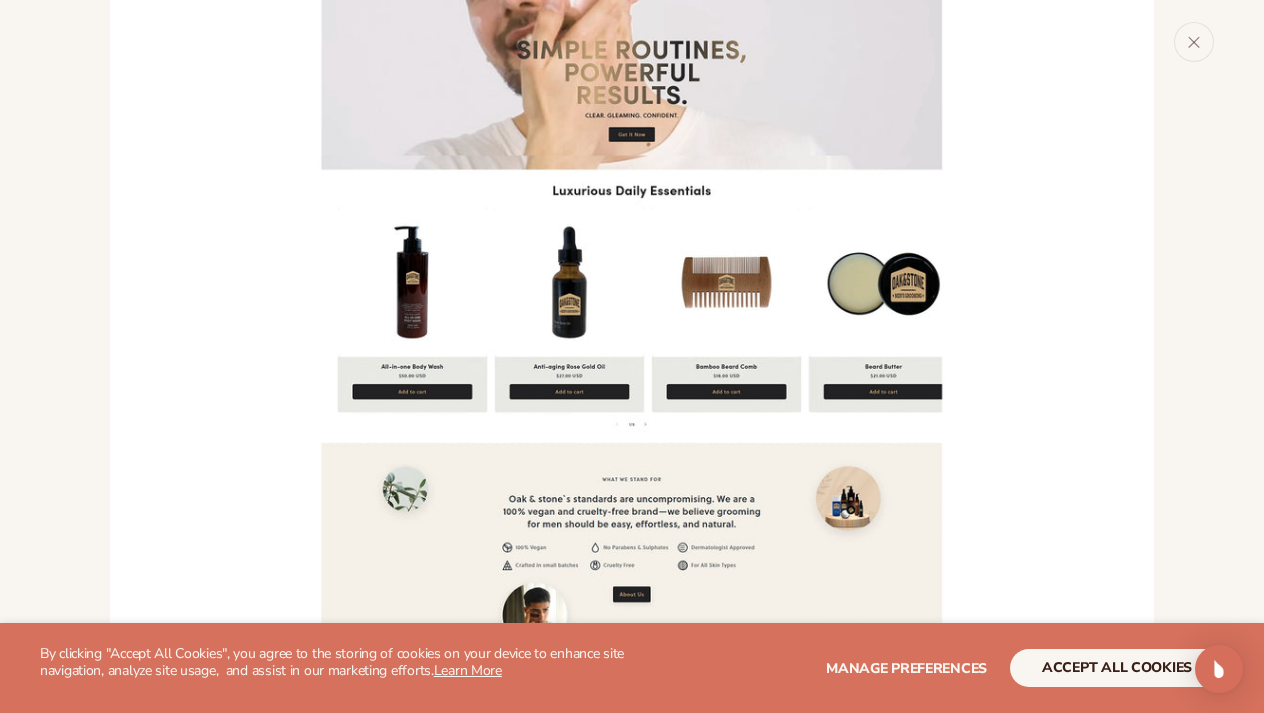 drag, startPoint x: 594, startPoint y: 230, endPoint x: 480, endPoint y: 180, distance: 124.48293 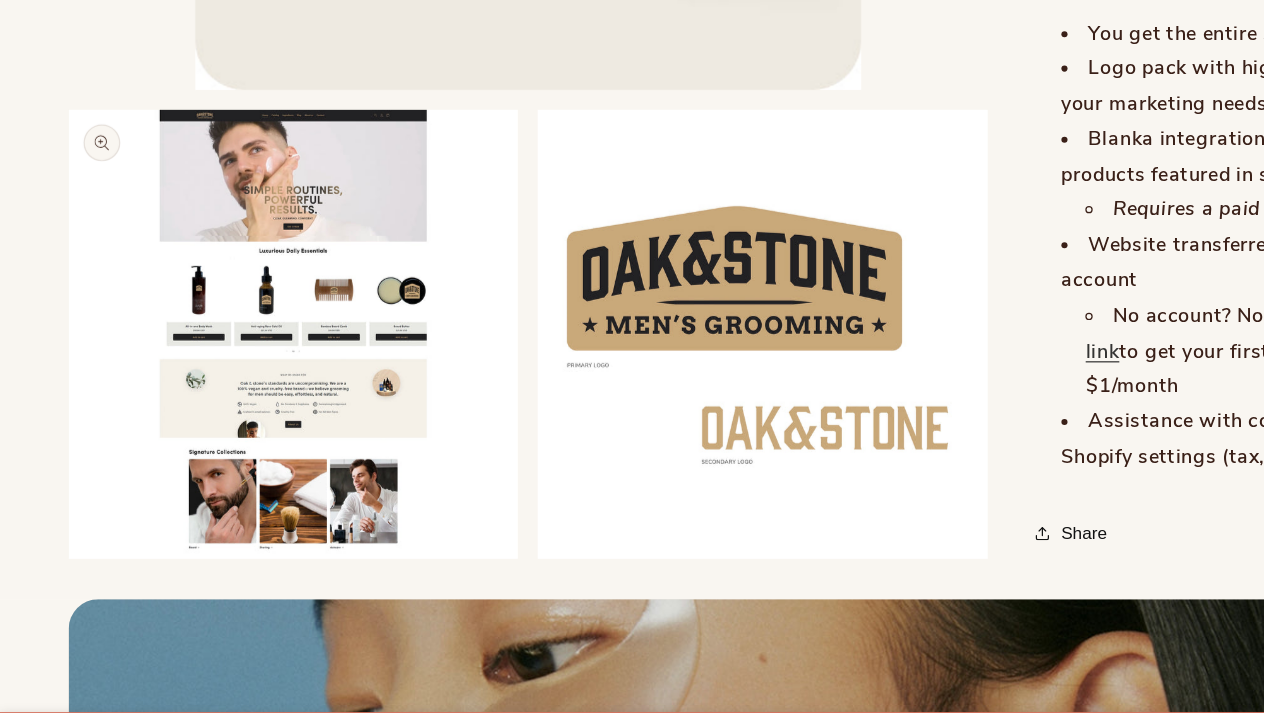 click on "Open media 2 in modal" at bounding box center (56, 499) 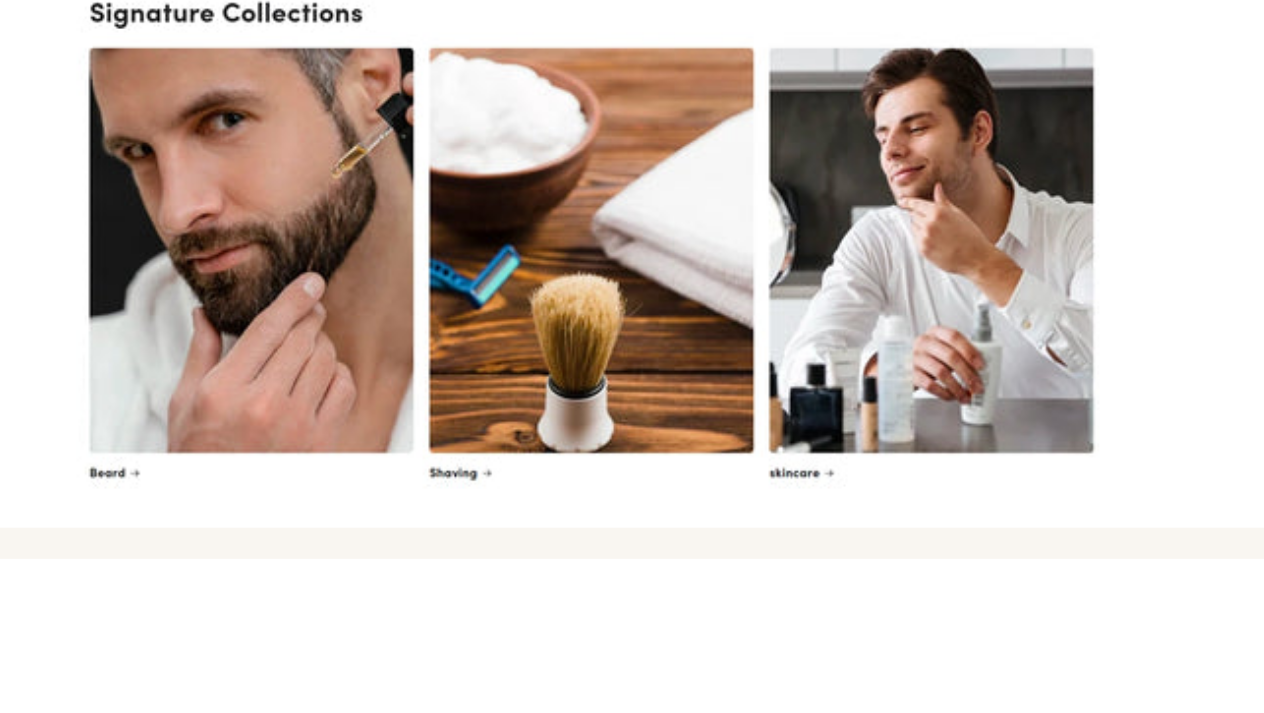 scroll, scrollTop: 1676, scrollLeft: 0, axis: vertical 